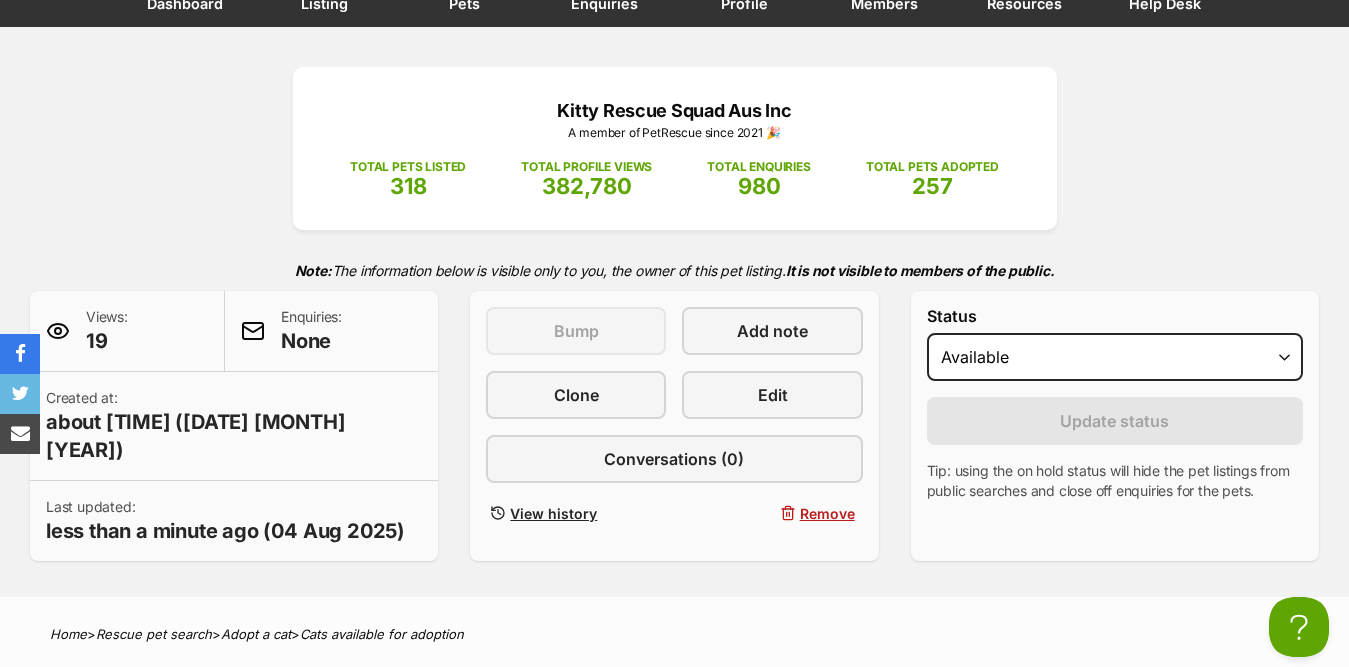 scroll, scrollTop: 200, scrollLeft: 0, axis: vertical 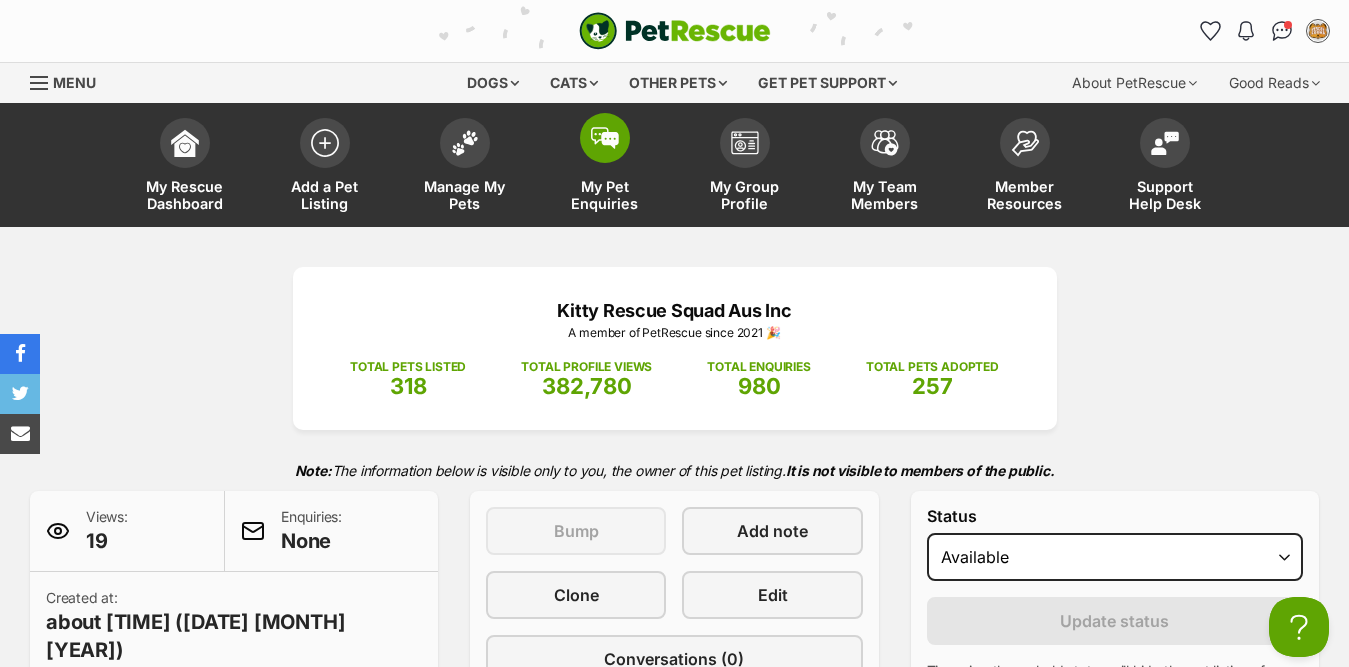 click at bounding box center (605, 138) 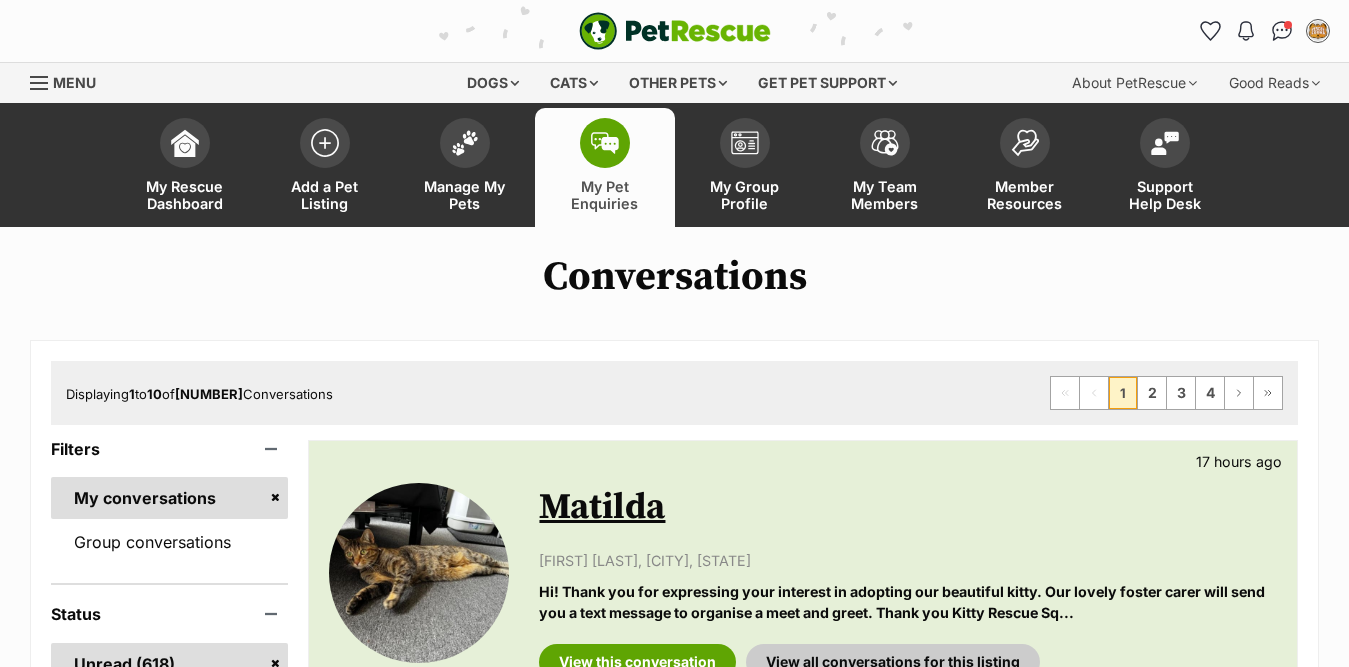 scroll, scrollTop: 0, scrollLeft: 0, axis: both 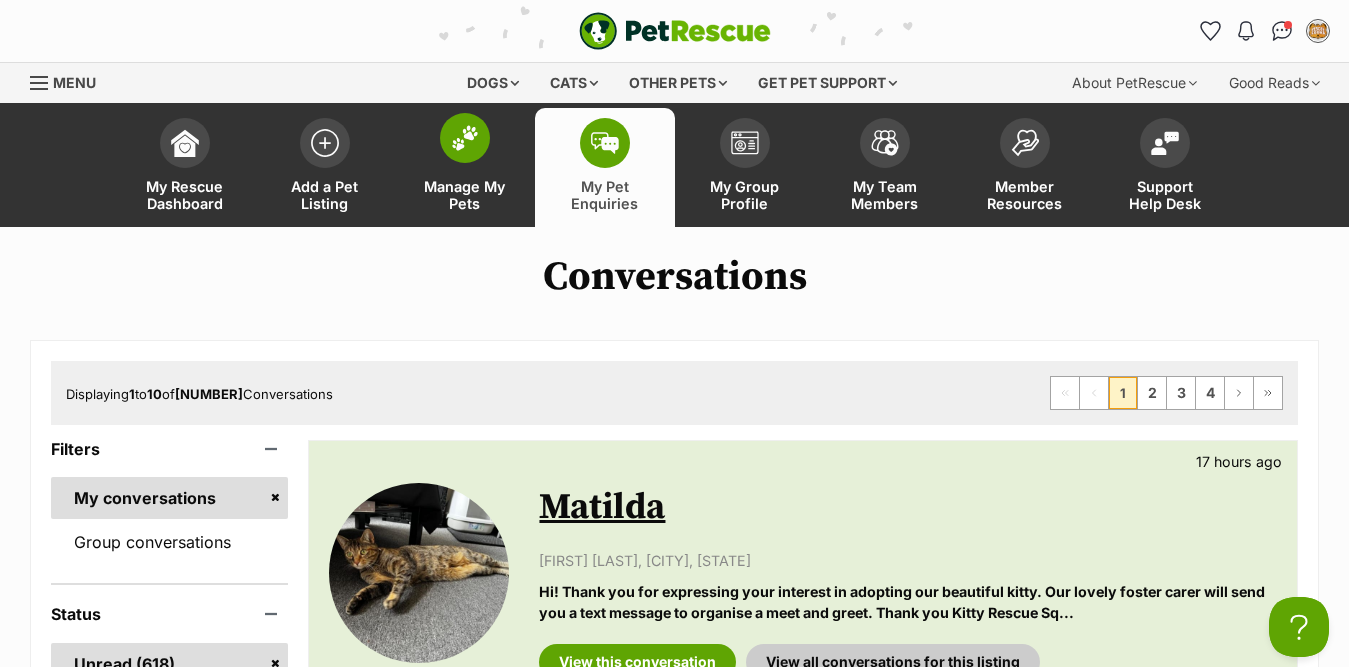 click at bounding box center [465, 138] 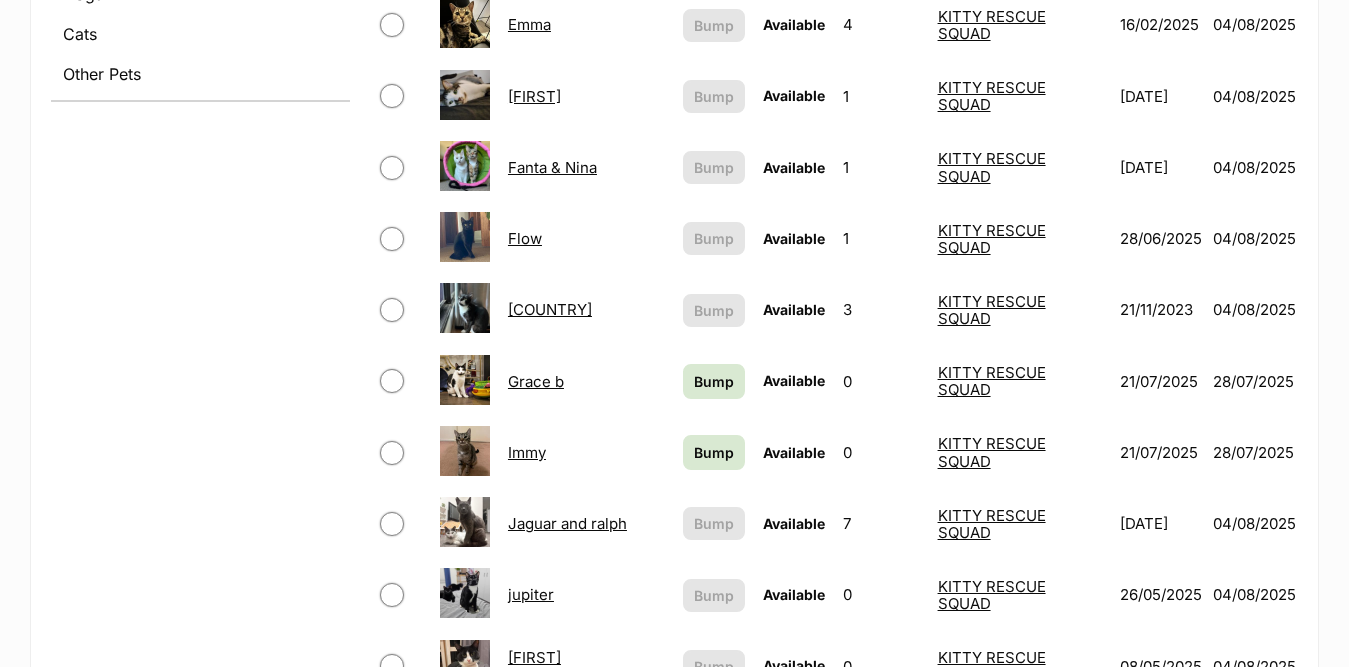 click on "Immy" at bounding box center (527, 452) 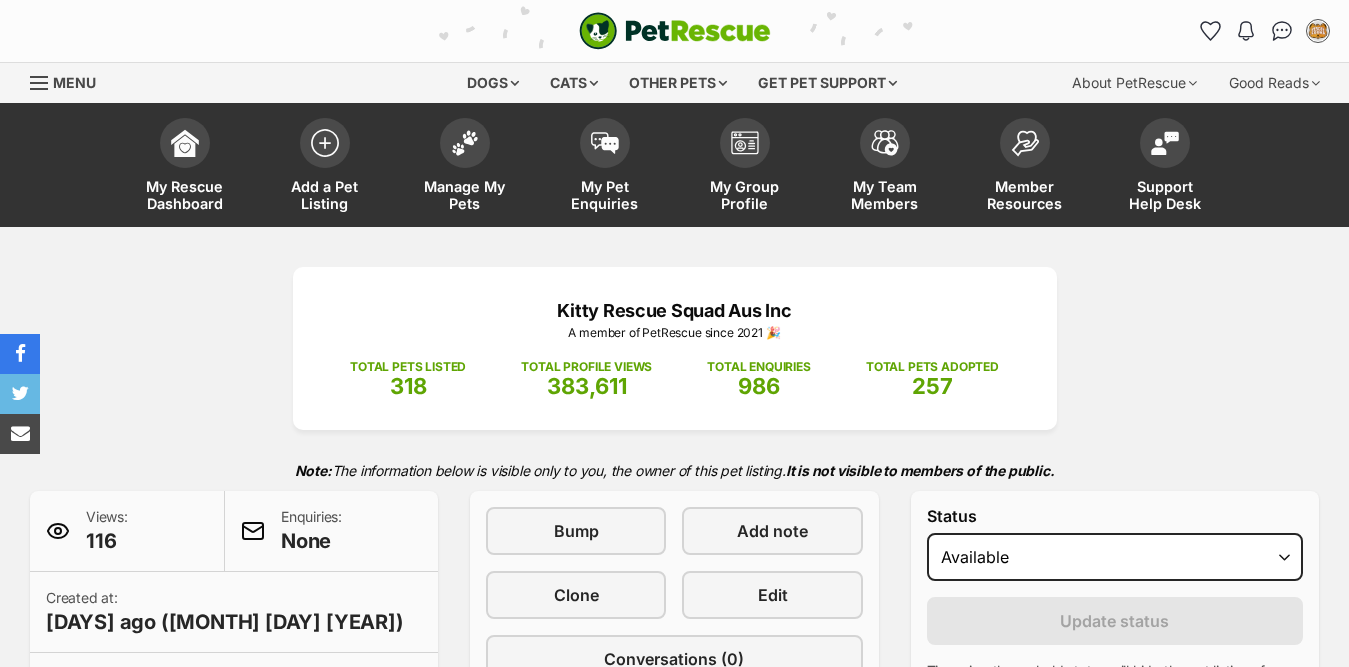 scroll, scrollTop: 1513, scrollLeft: 0, axis: vertical 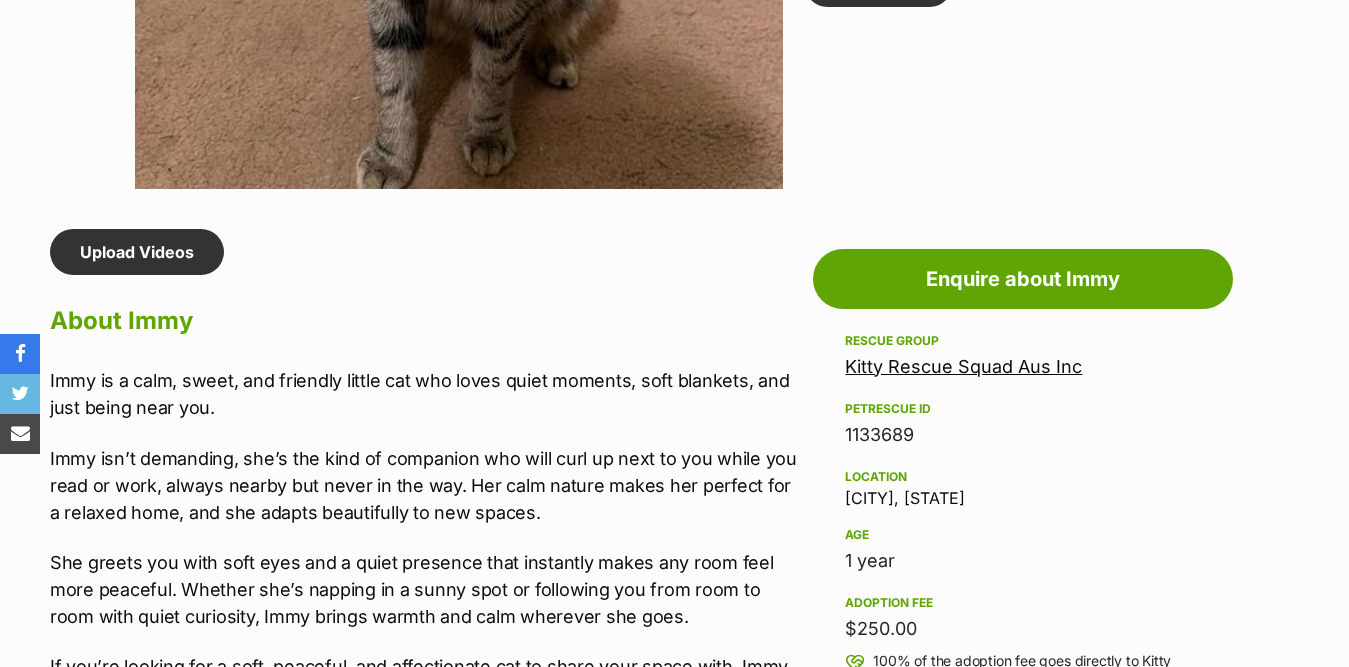 click at bounding box center [465, -1375] 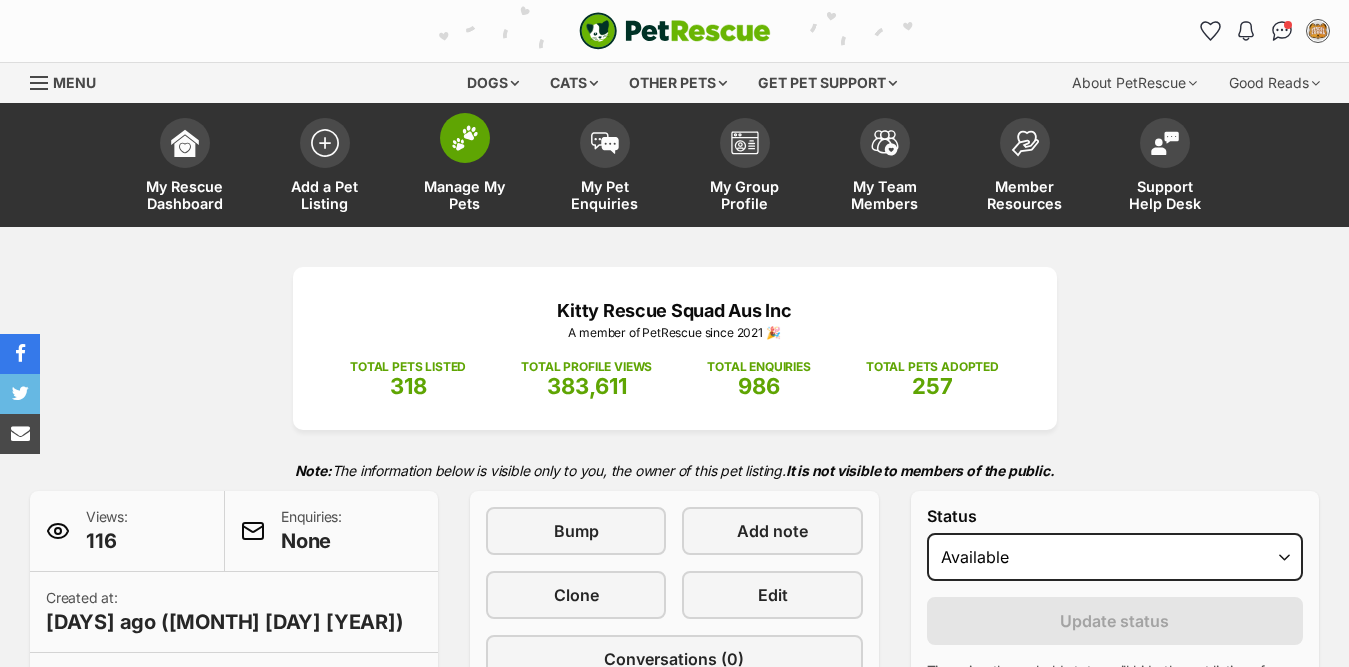 scroll, scrollTop: 0, scrollLeft: 0, axis: both 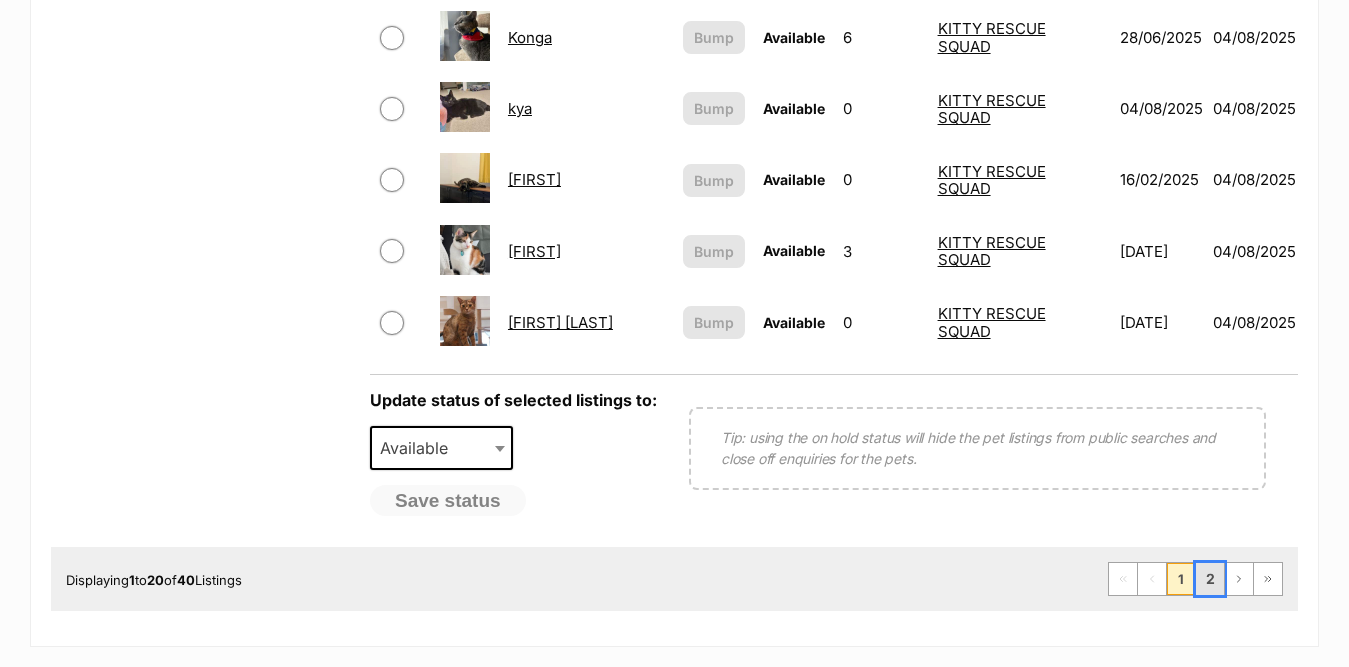 click on "2" at bounding box center [1210, 579] 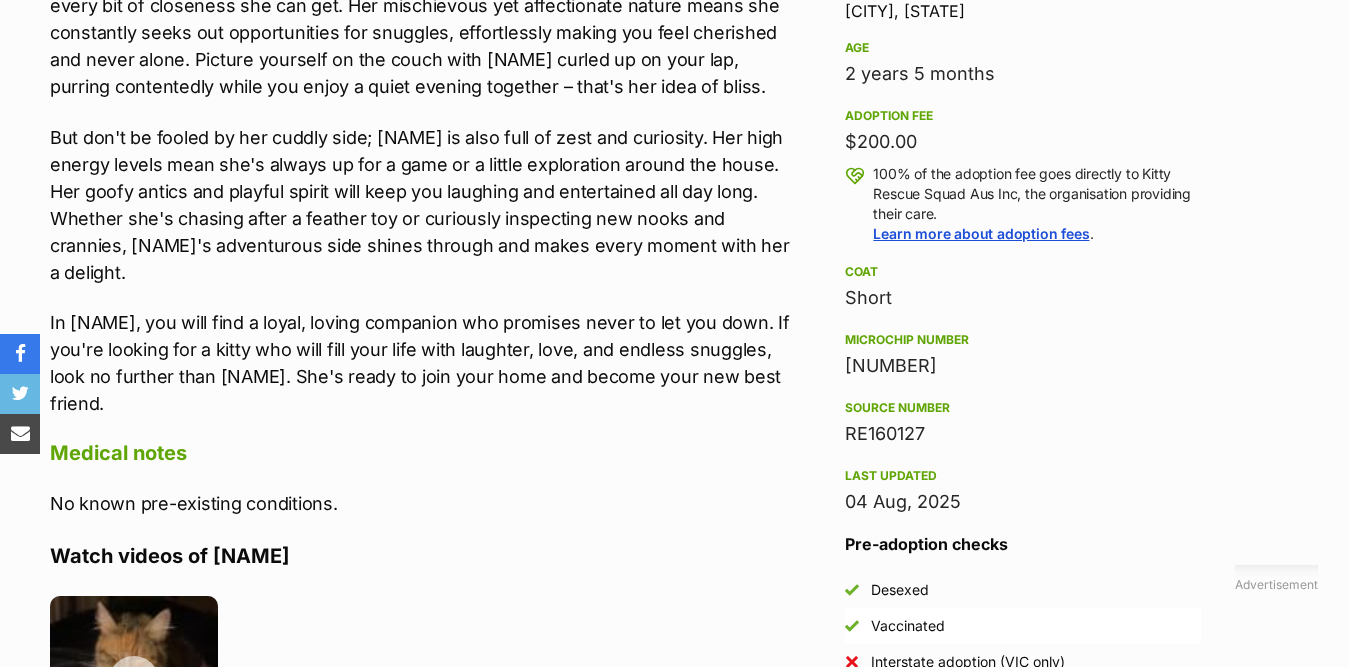 scroll, scrollTop: 2000, scrollLeft: 0, axis: vertical 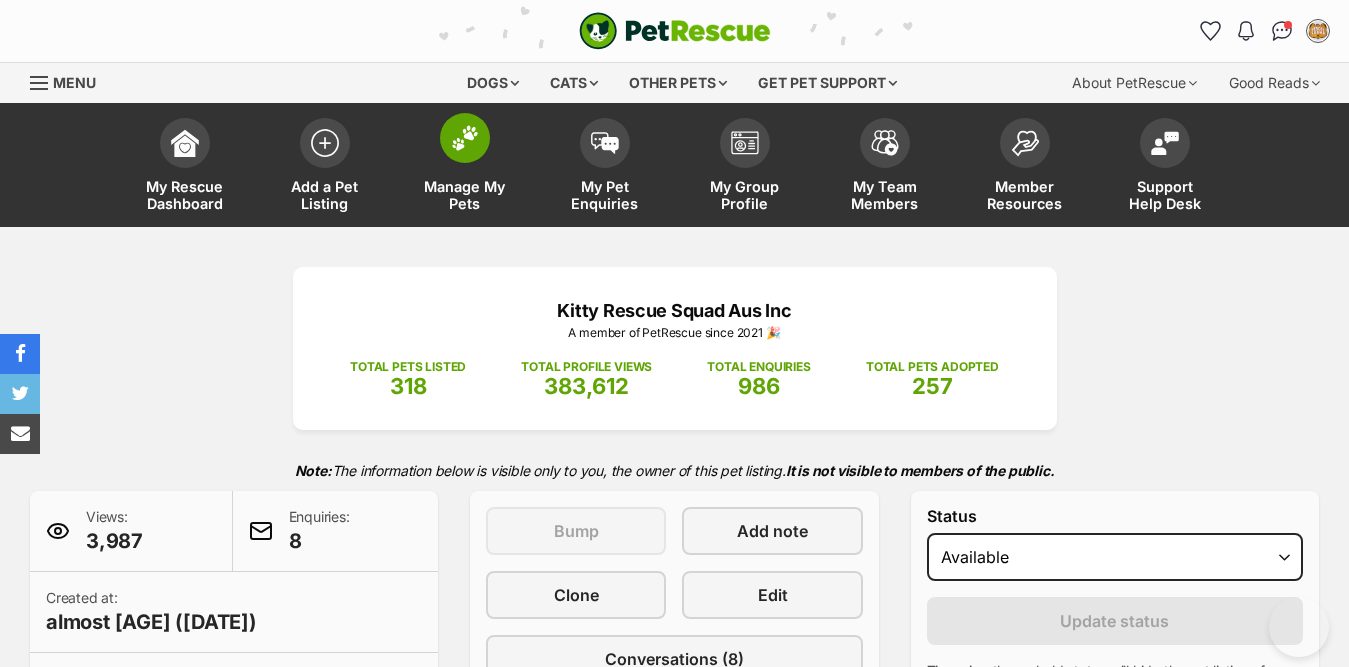 click at bounding box center [465, 138] 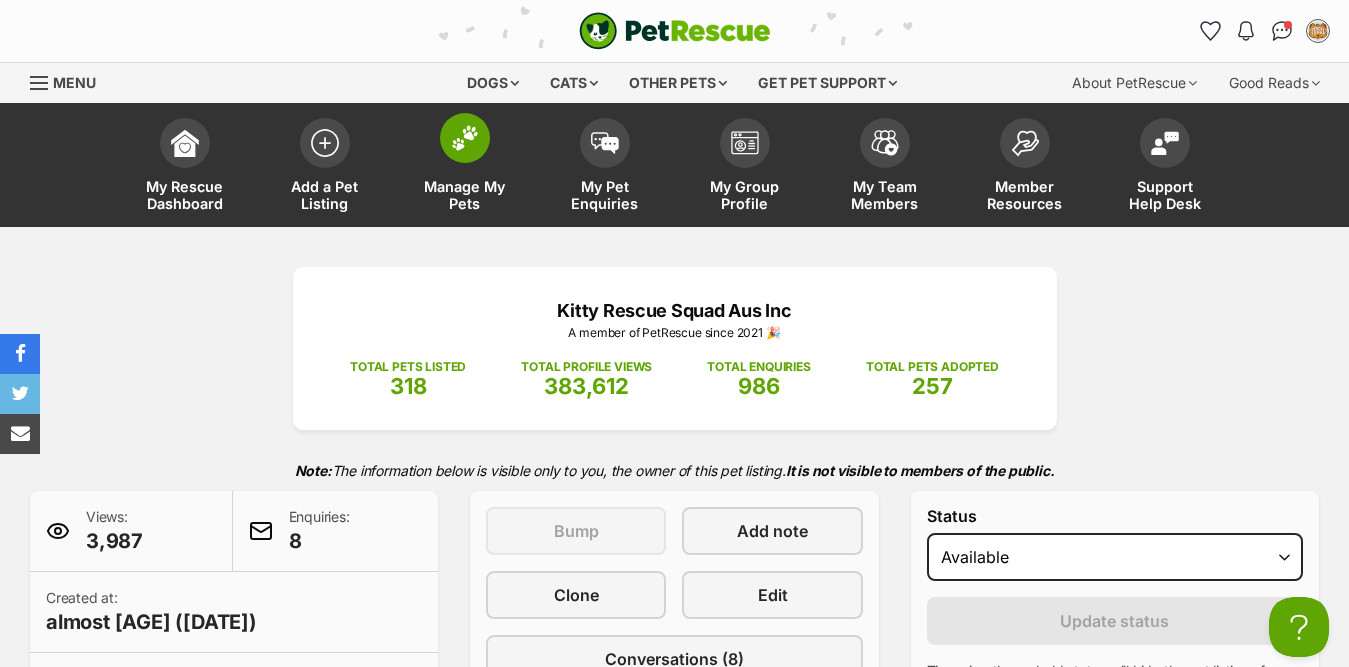 scroll, scrollTop: 0, scrollLeft: 0, axis: both 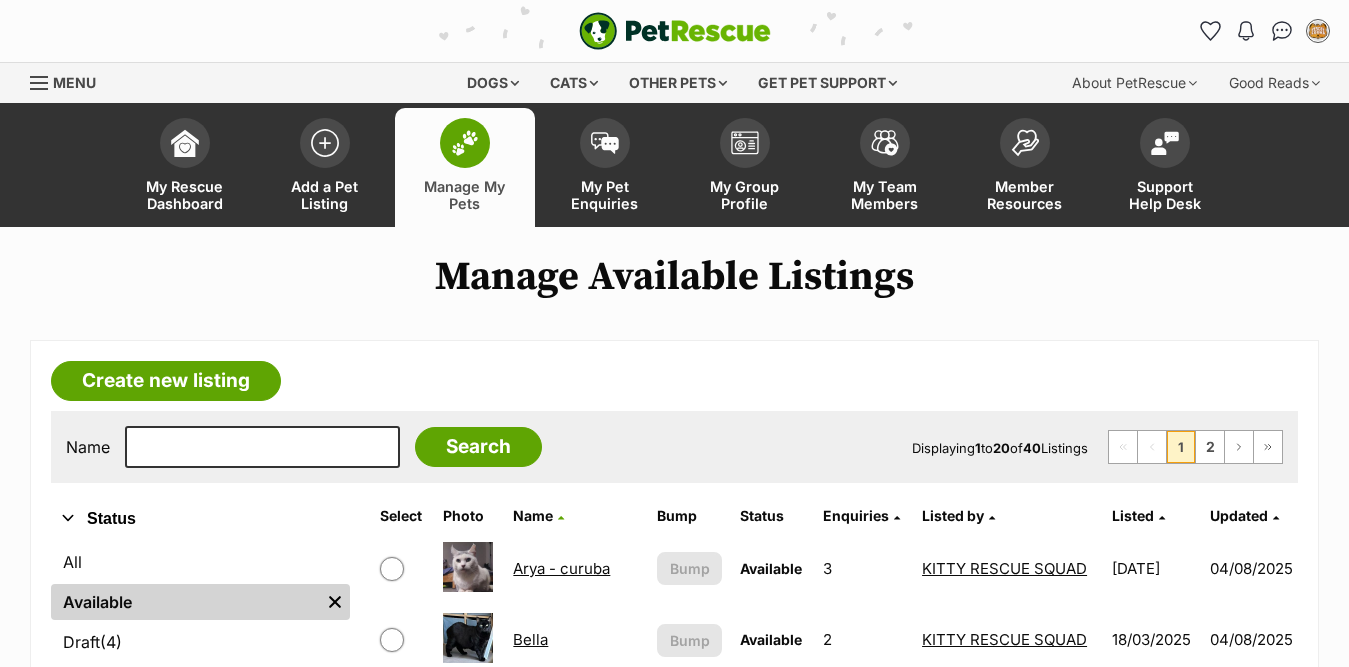 click on "Immy" at bounding box center (532, 1352) 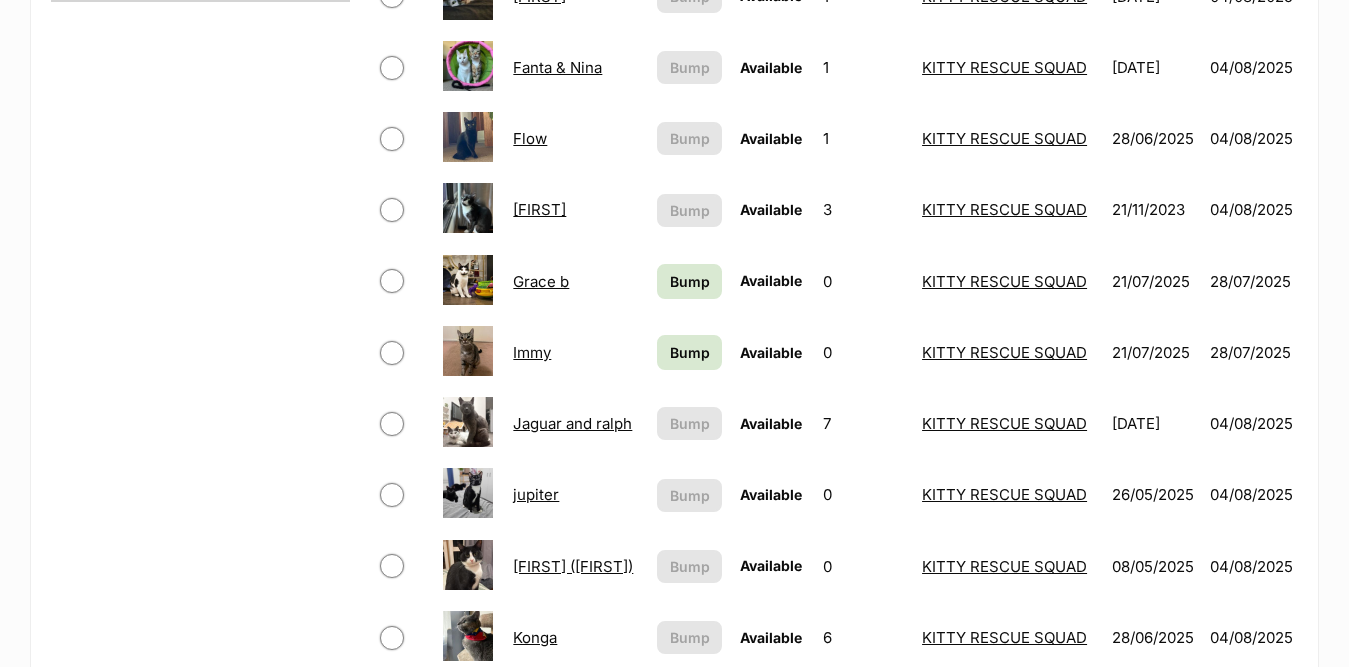 scroll, scrollTop: 1000, scrollLeft: 0, axis: vertical 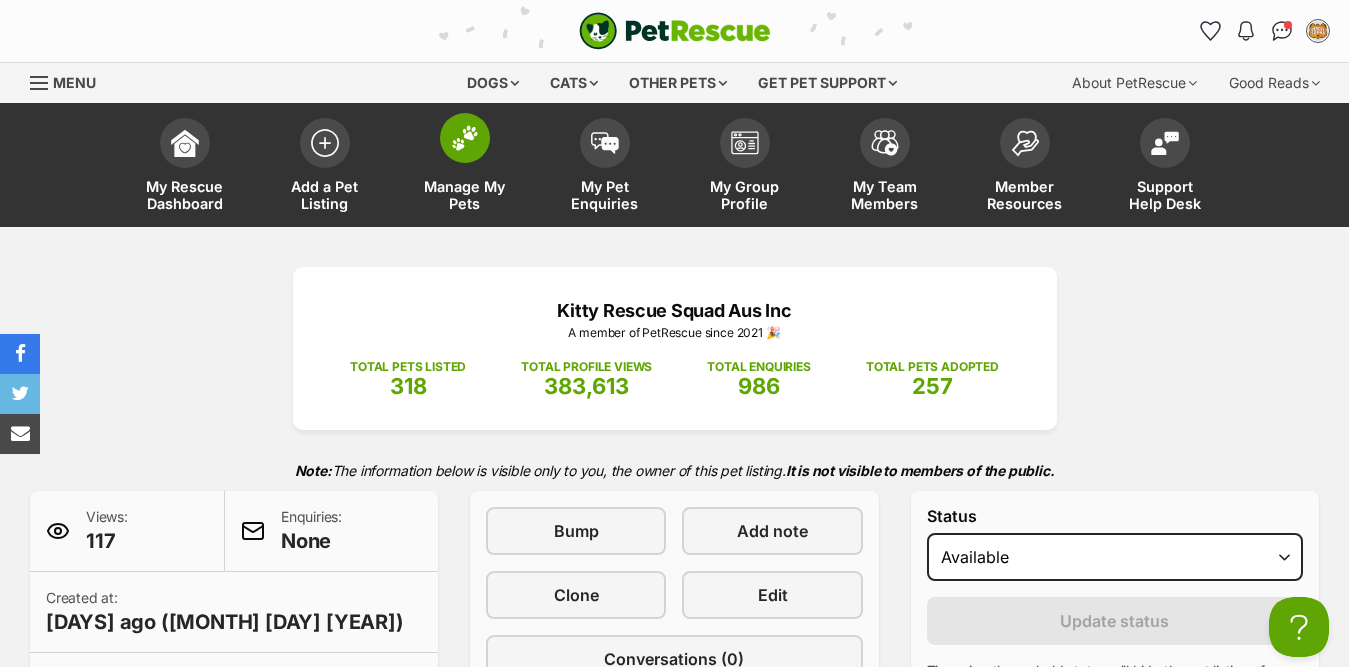 click at bounding box center (465, 138) 